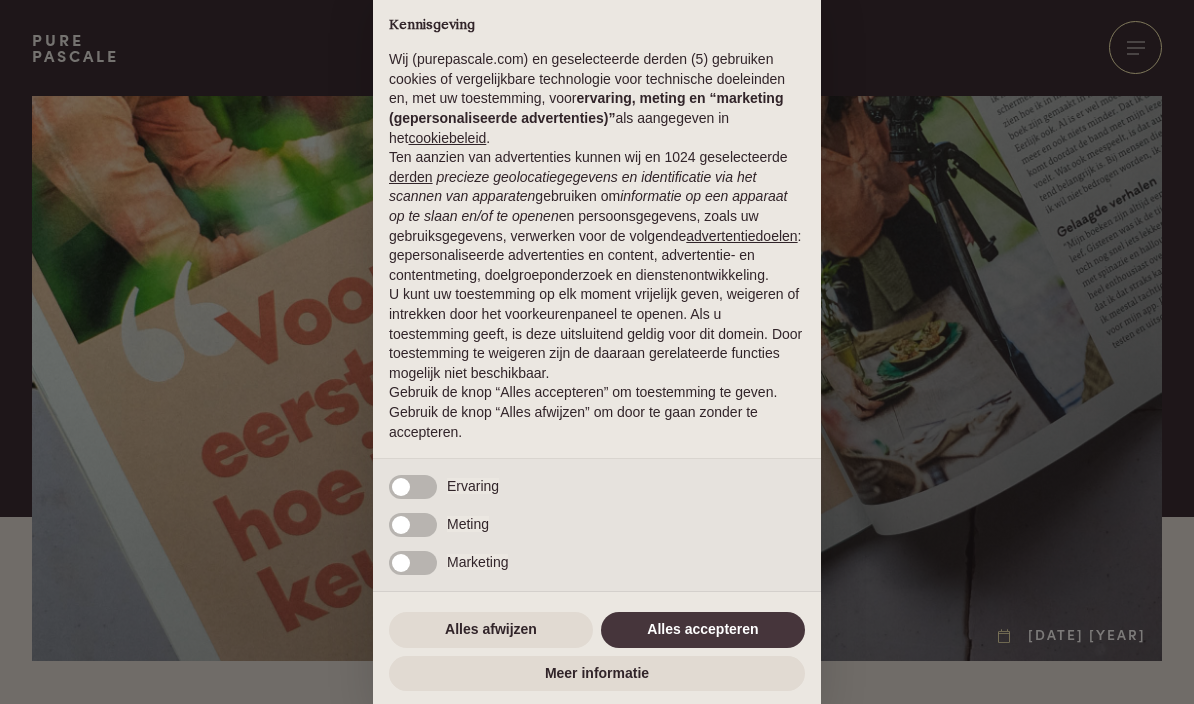 scroll, scrollTop: 0, scrollLeft: 0, axis: both 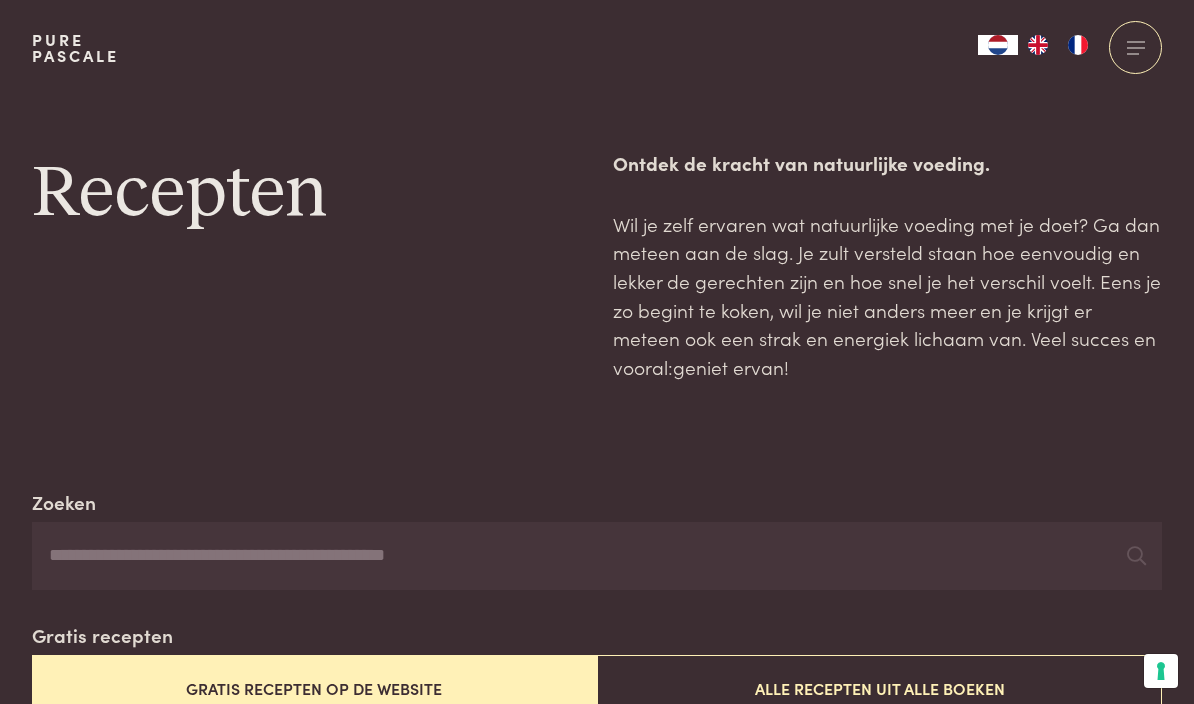 click on "Zoeken" at bounding box center (597, 556) 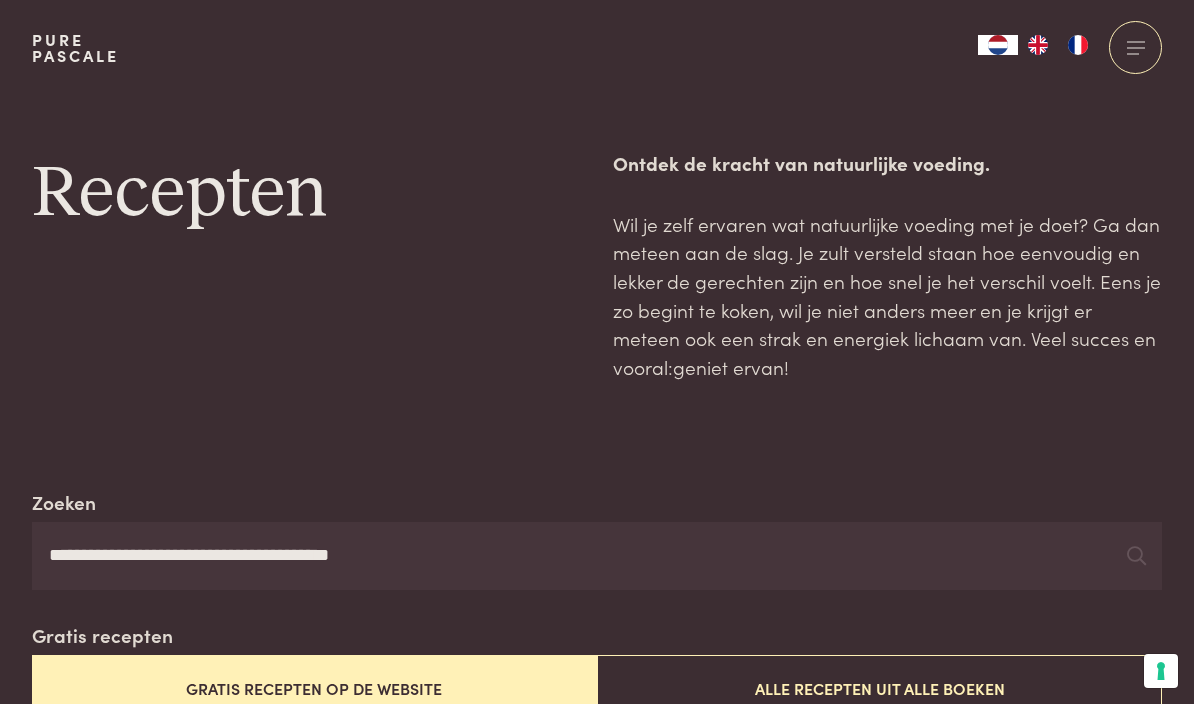 type on "**********" 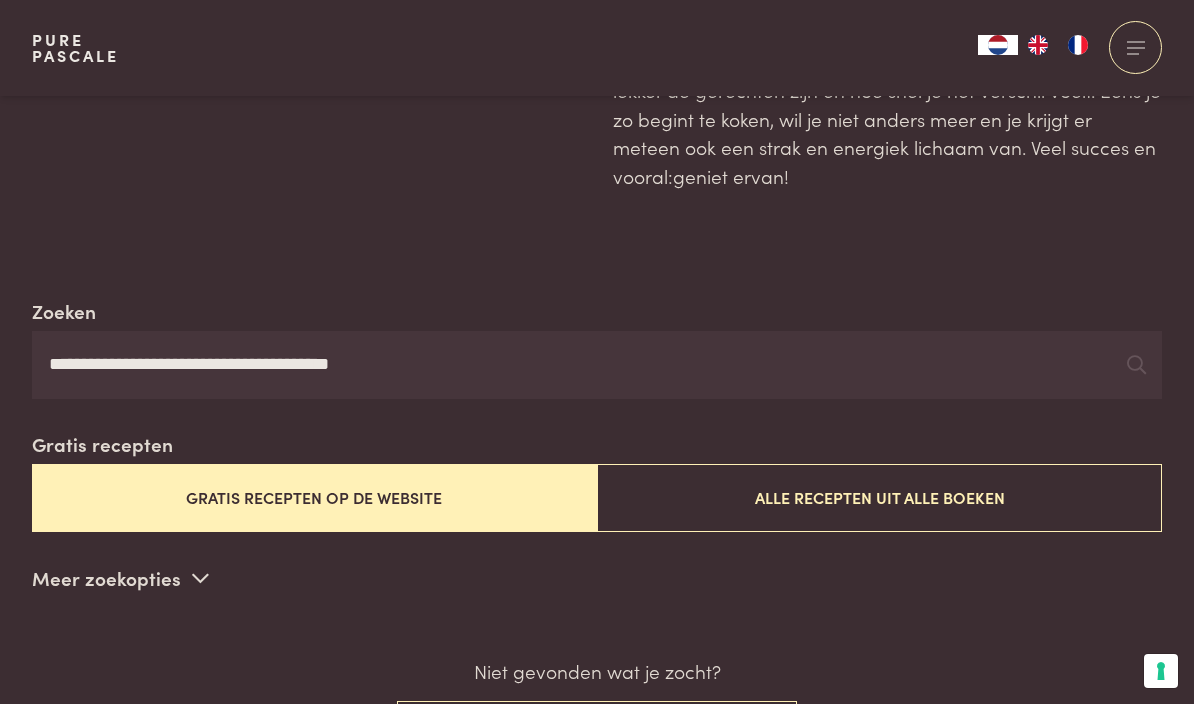scroll, scrollTop: 193, scrollLeft: 0, axis: vertical 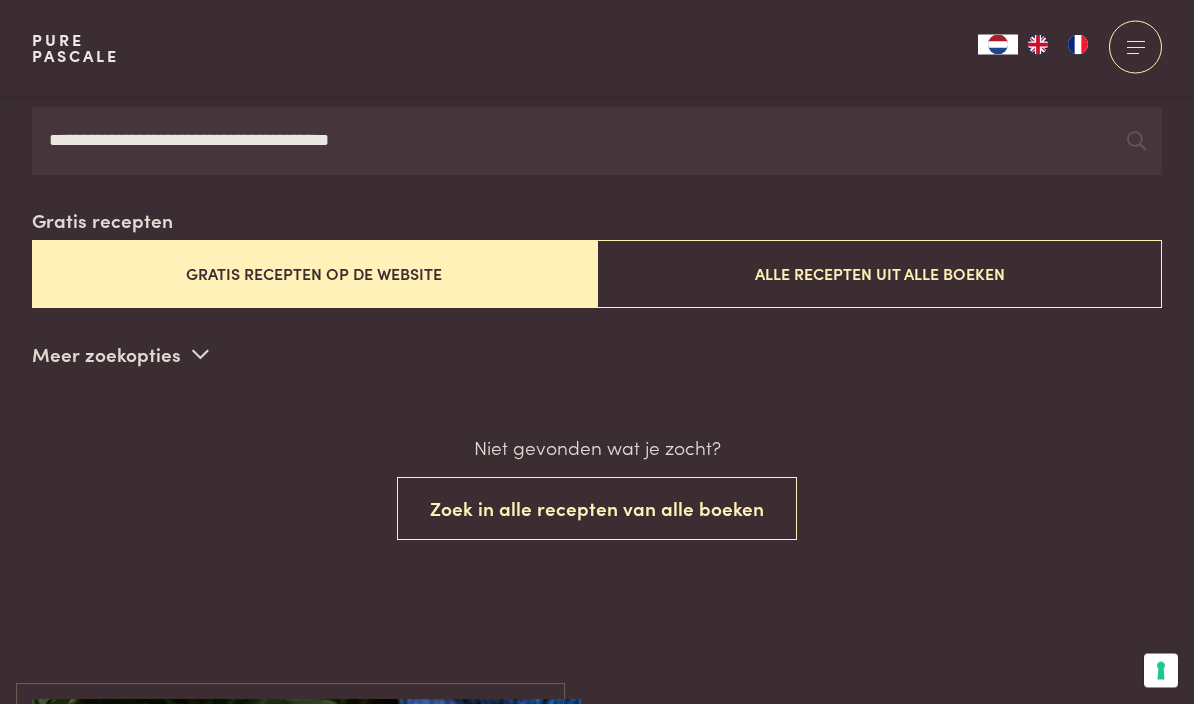 click on "Zoek in  alle recepten van alle boeken" at bounding box center (597, 509) 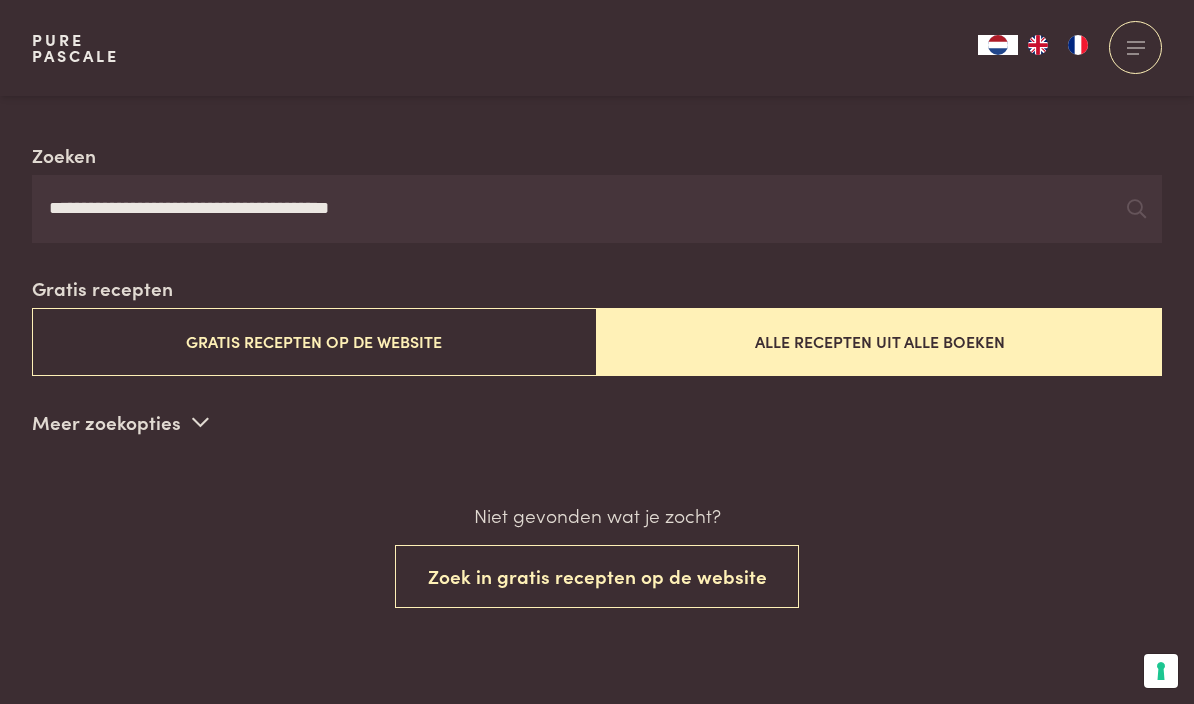 scroll, scrollTop: 345, scrollLeft: 0, axis: vertical 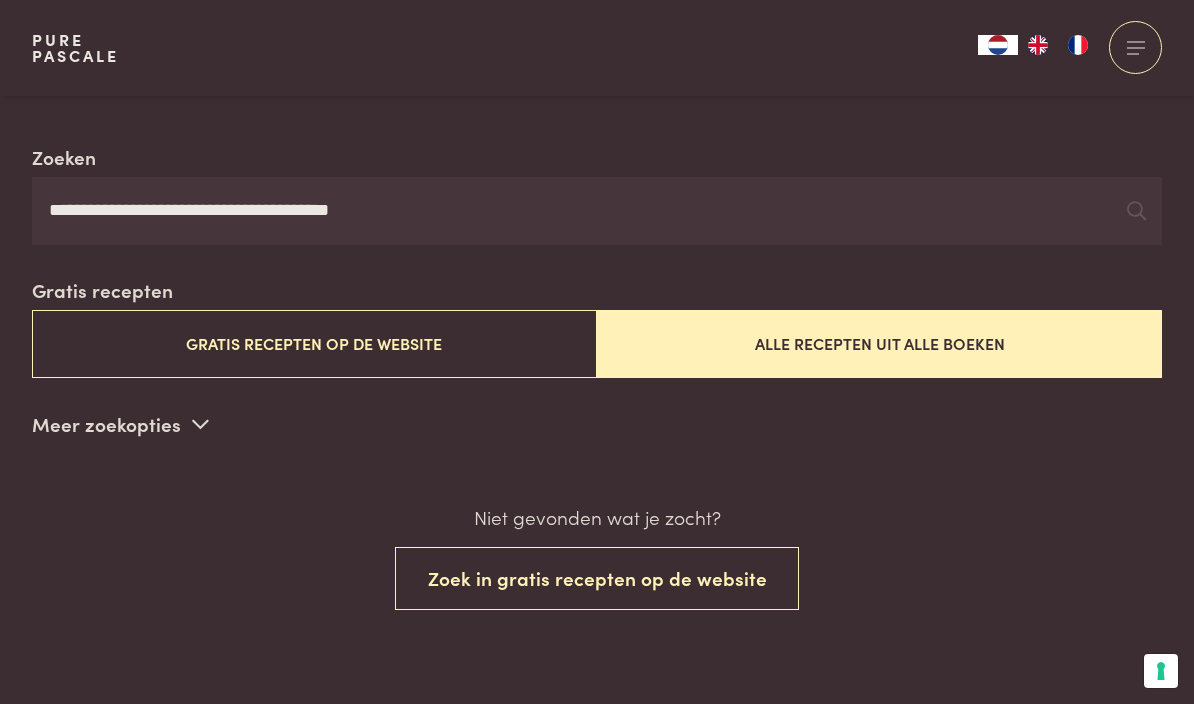 click on "Zoek in  gratis recepten op de website" at bounding box center (597, 578) 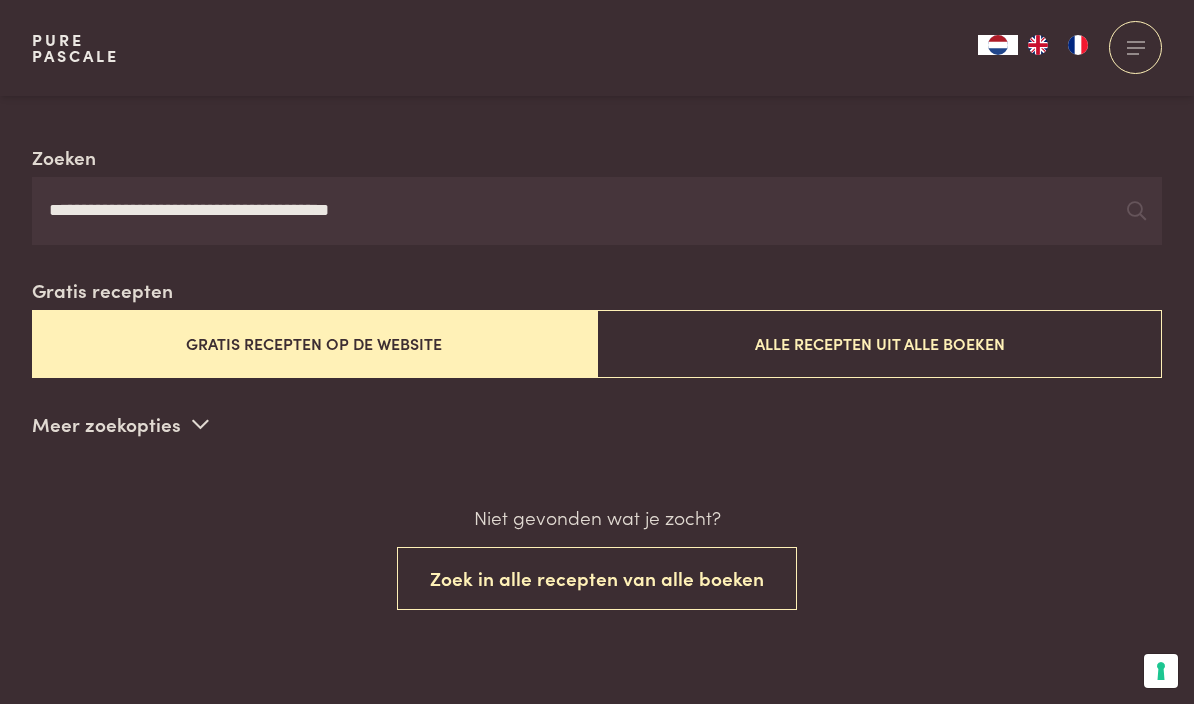 scroll, scrollTop: 345, scrollLeft: 0, axis: vertical 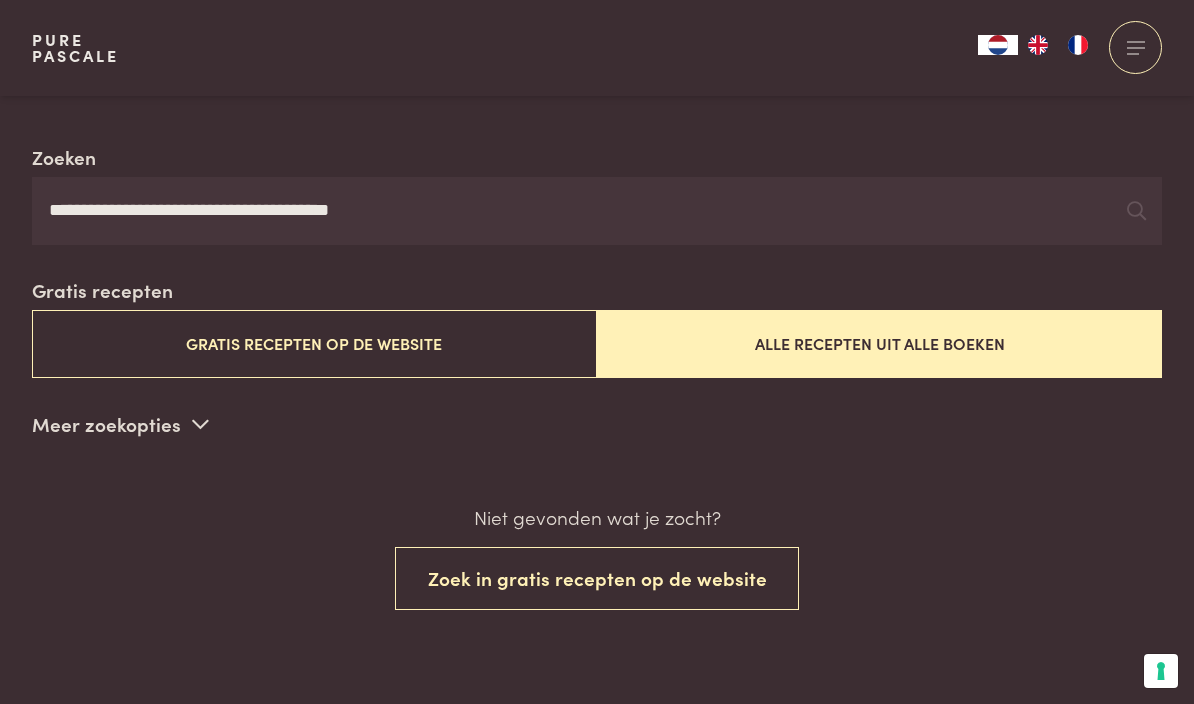 click on "Gratis recepten op de website" at bounding box center [314, 343] 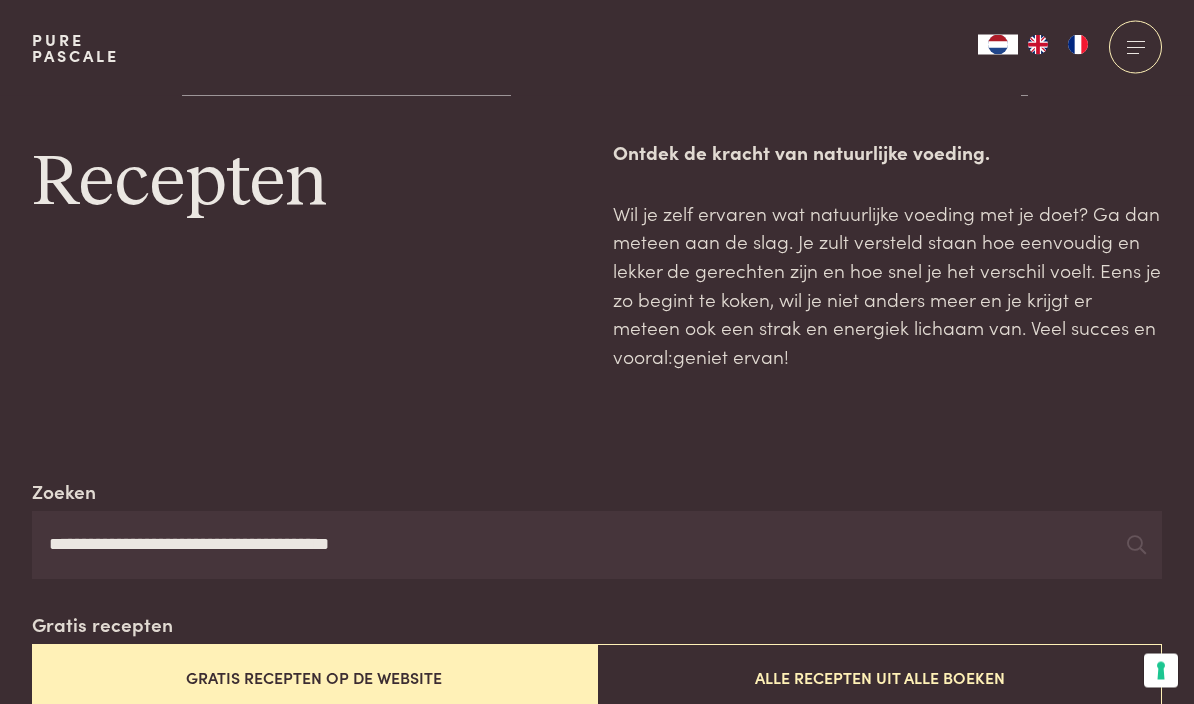 scroll, scrollTop: 0, scrollLeft: 0, axis: both 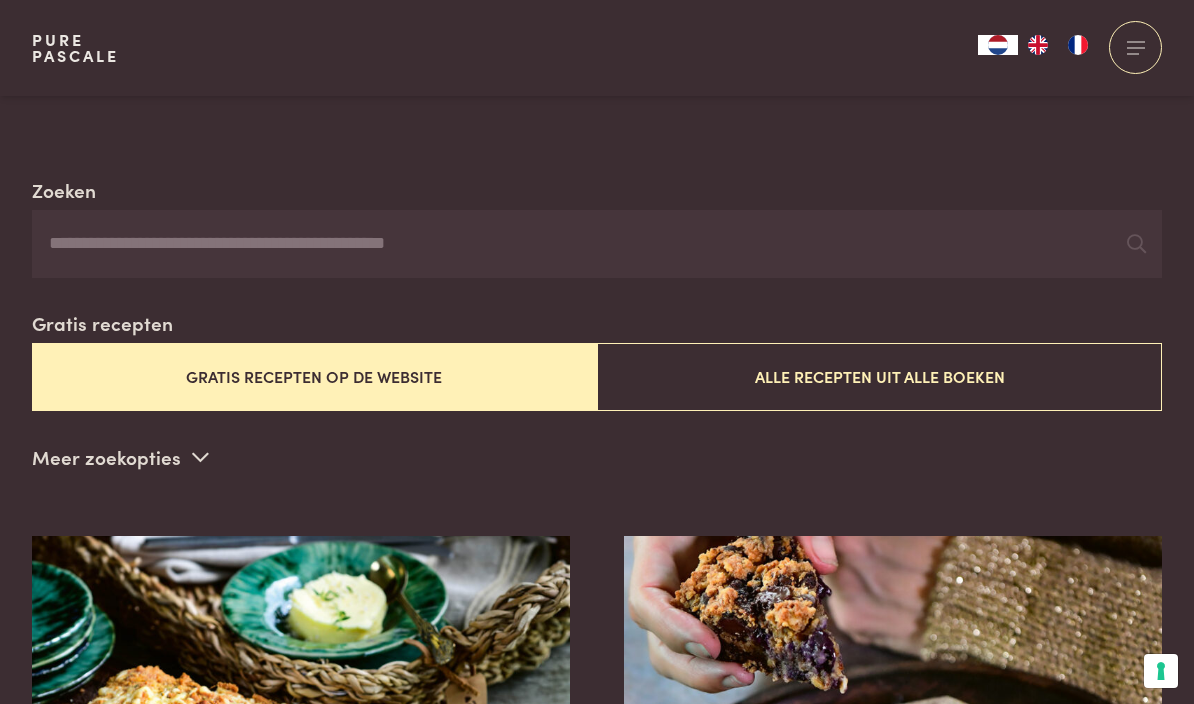 click on "Gratis recepten op de website" at bounding box center (314, 376) 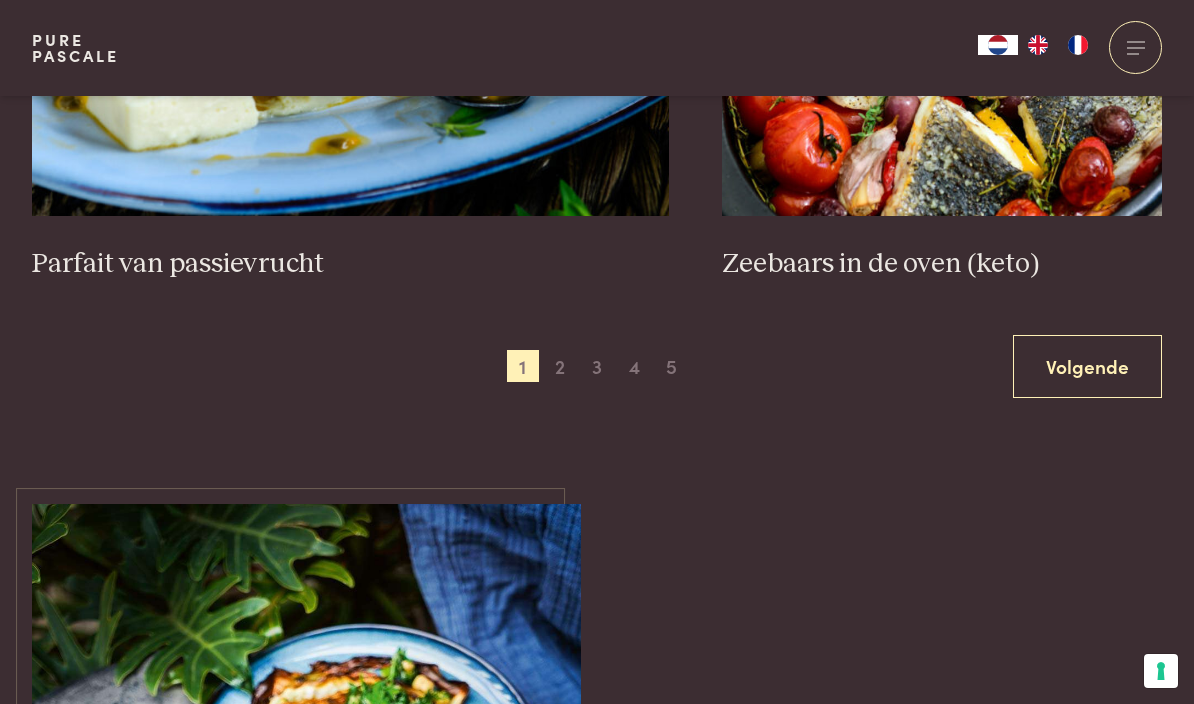 scroll, scrollTop: 3698, scrollLeft: 0, axis: vertical 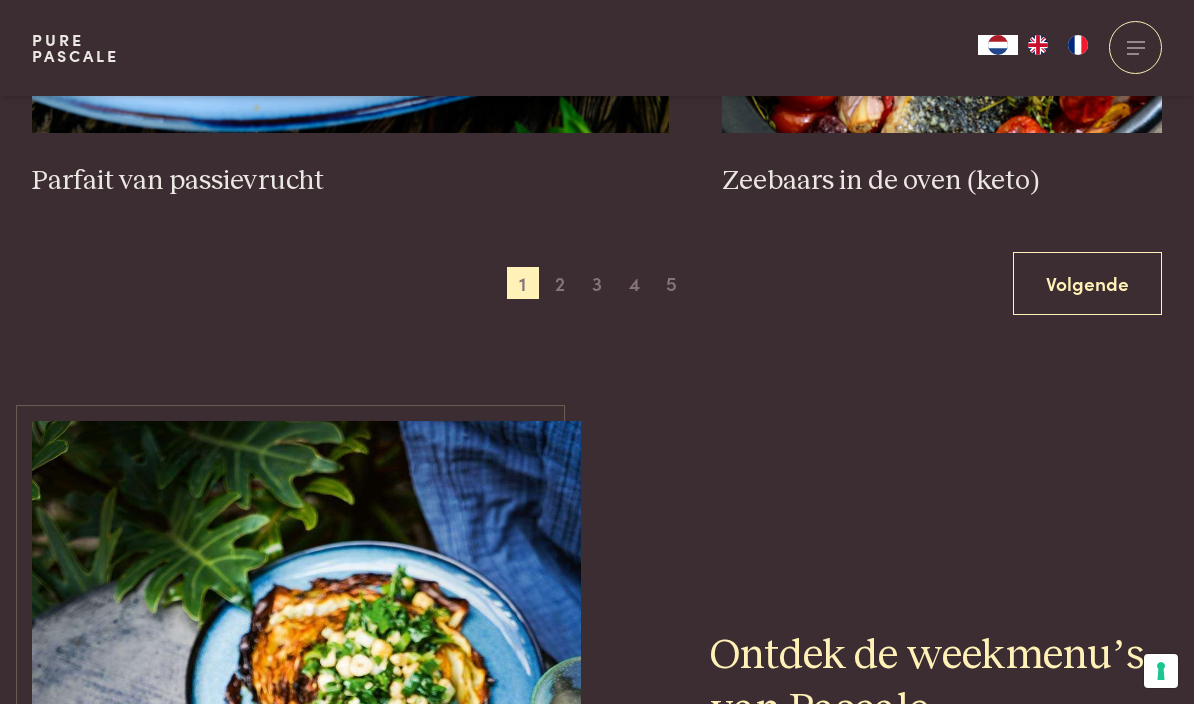 click on "Volgende" at bounding box center [1087, 283] 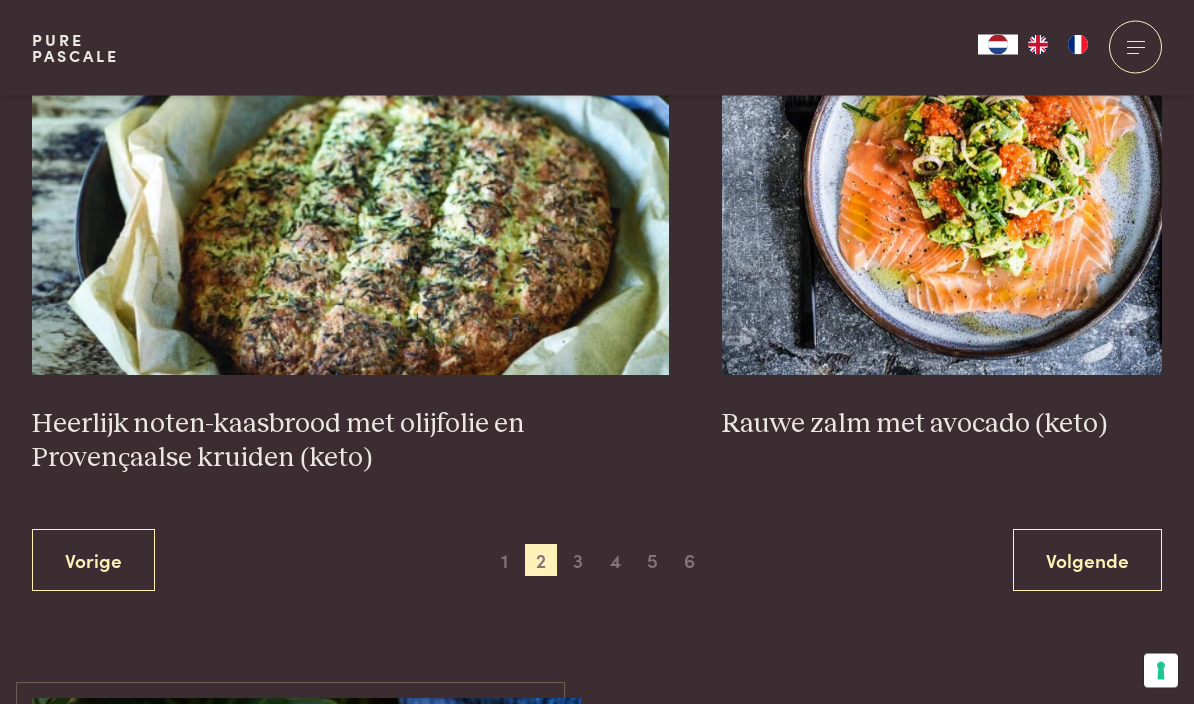 scroll, scrollTop: 3609, scrollLeft: 0, axis: vertical 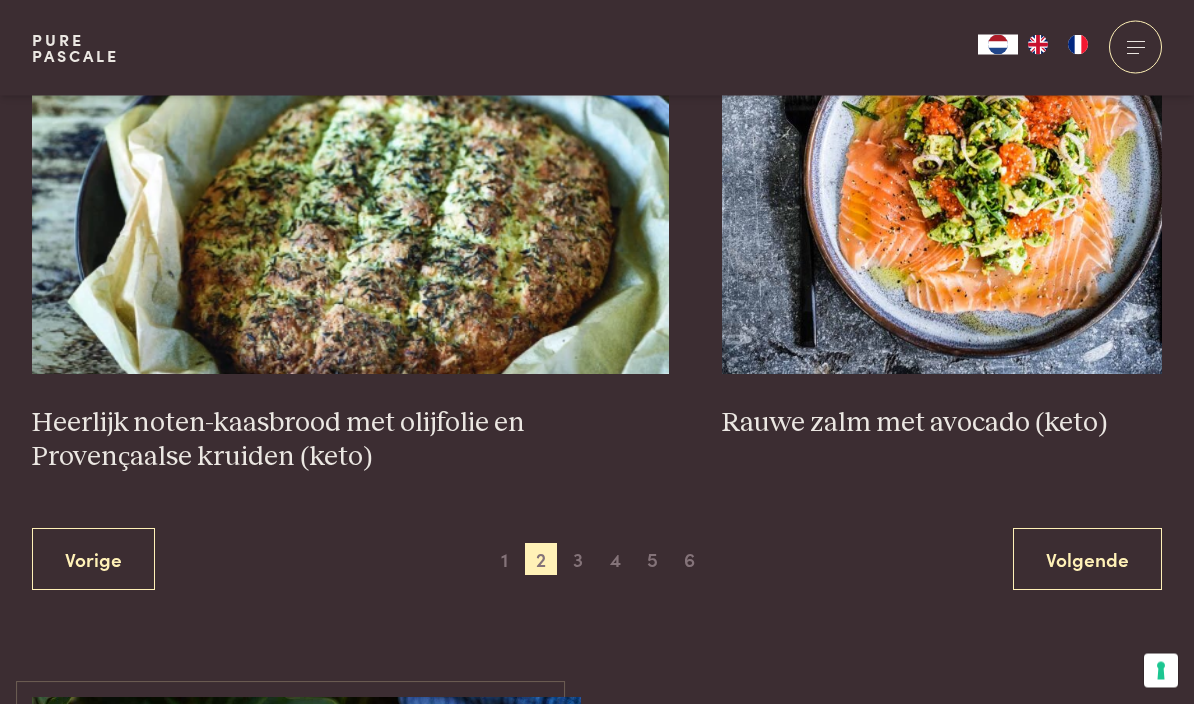 click on "Volgende" at bounding box center (1087, 560) 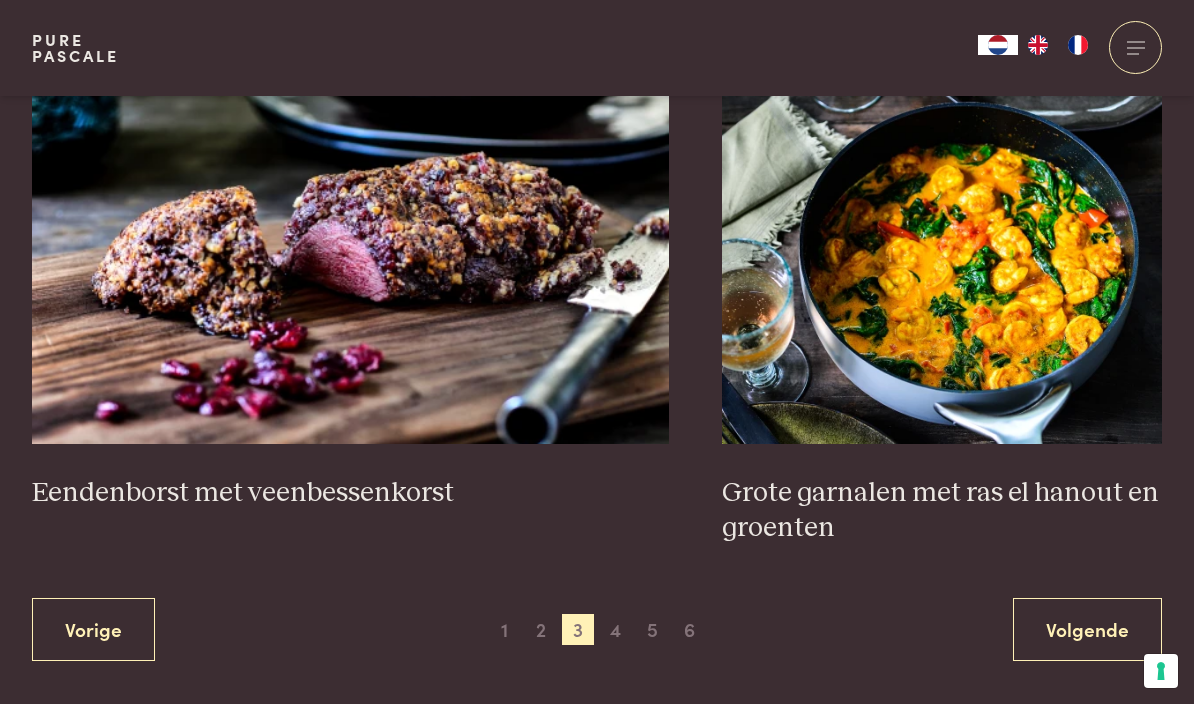 click on "Volgende" at bounding box center (1087, 629) 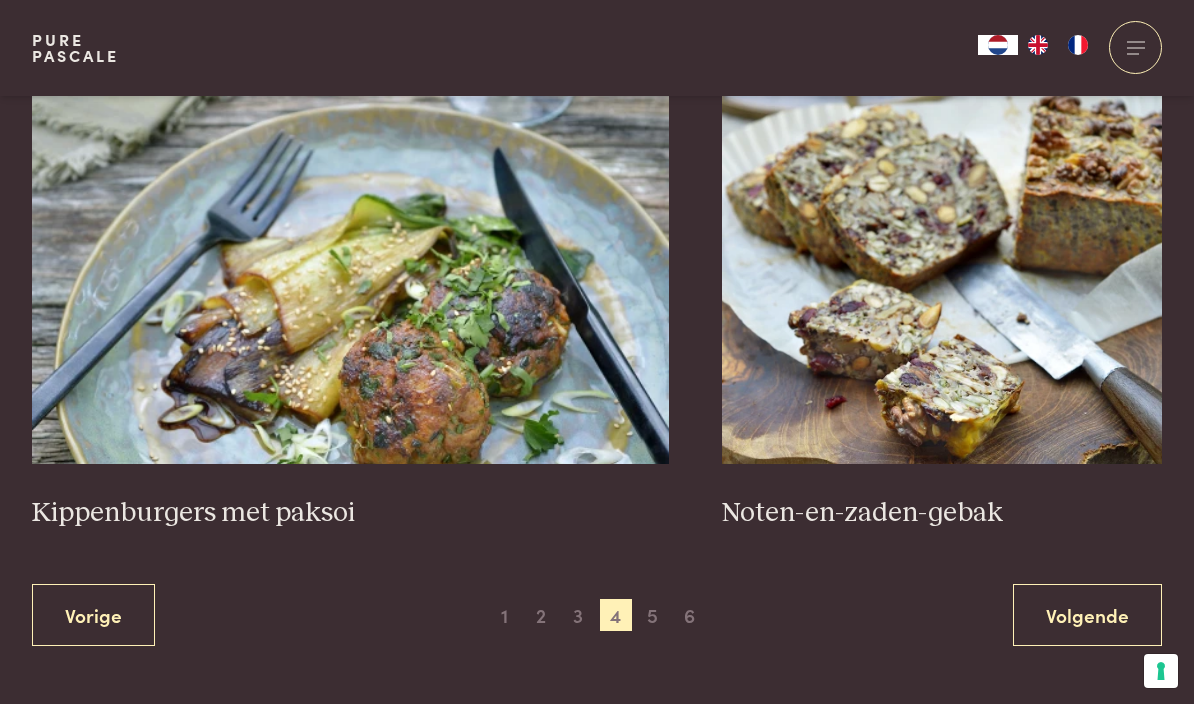 click on "Volgende" at bounding box center (1087, 615) 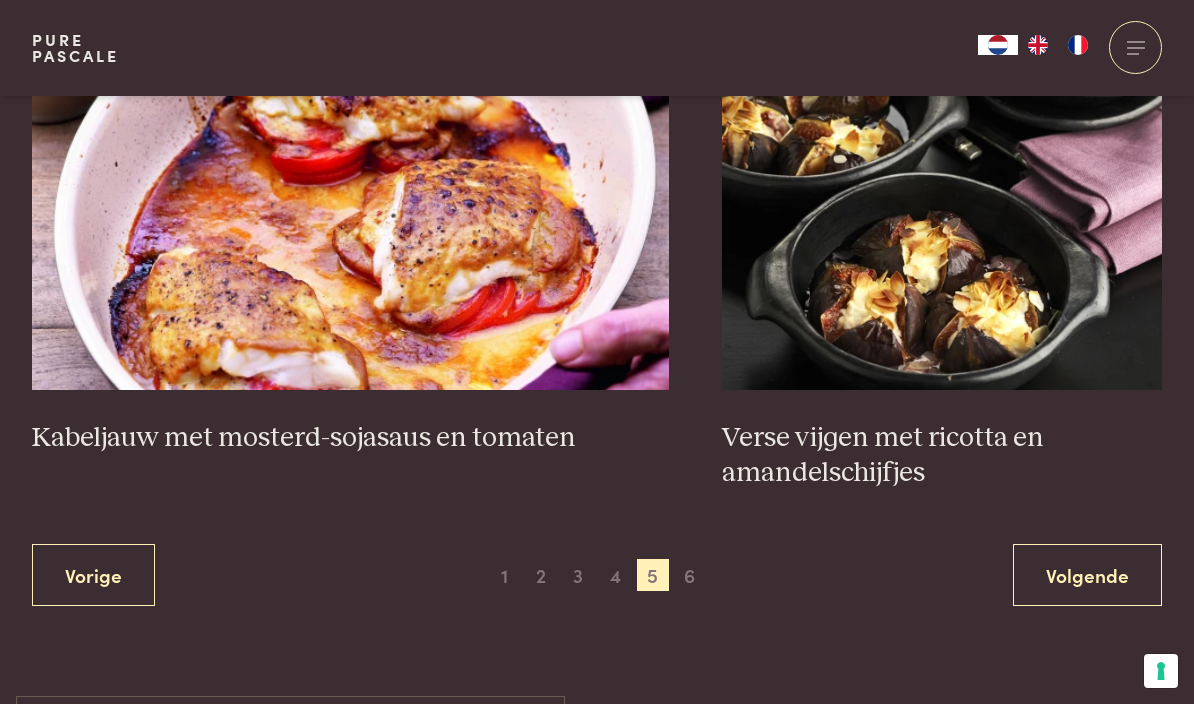 click on "Volgende" at bounding box center [1087, 575] 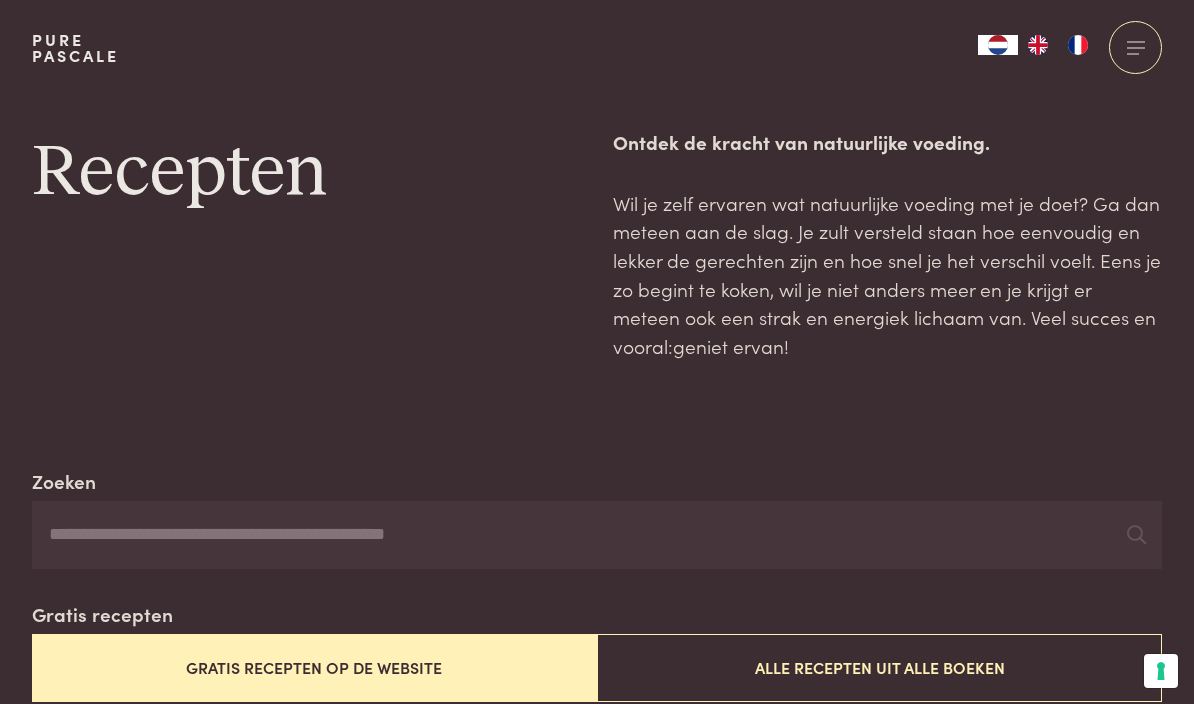 scroll, scrollTop: 0, scrollLeft: 0, axis: both 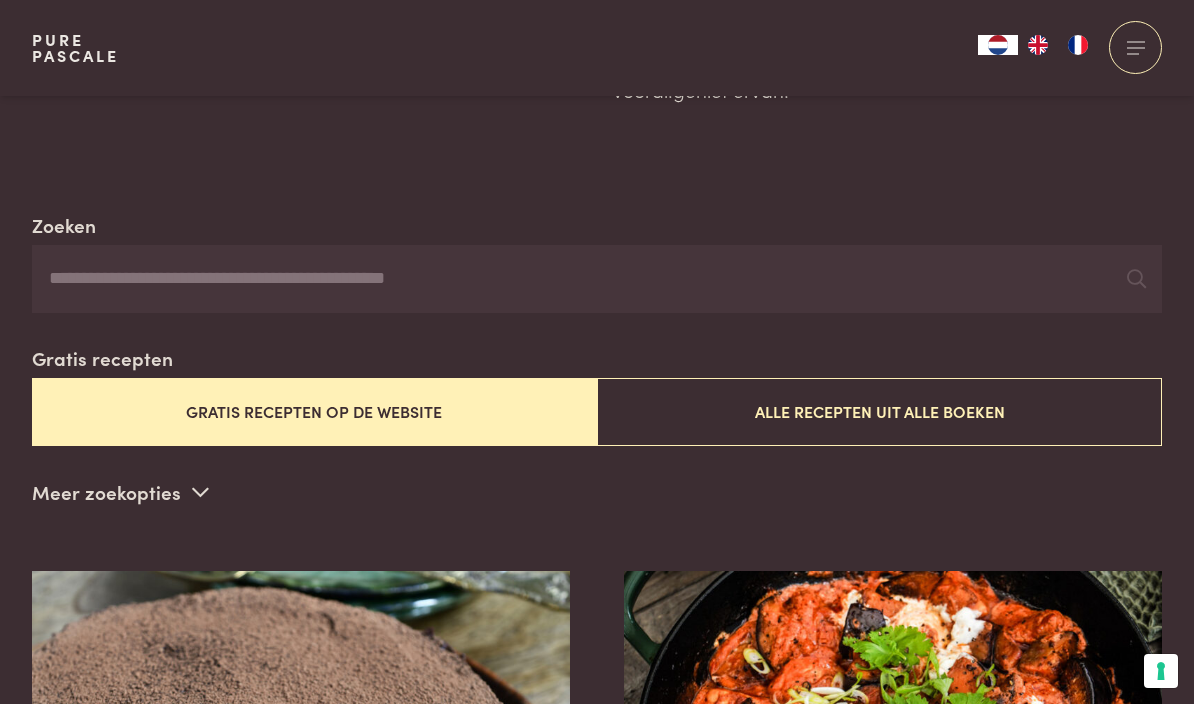 click on "Zoeken" at bounding box center [597, 279] 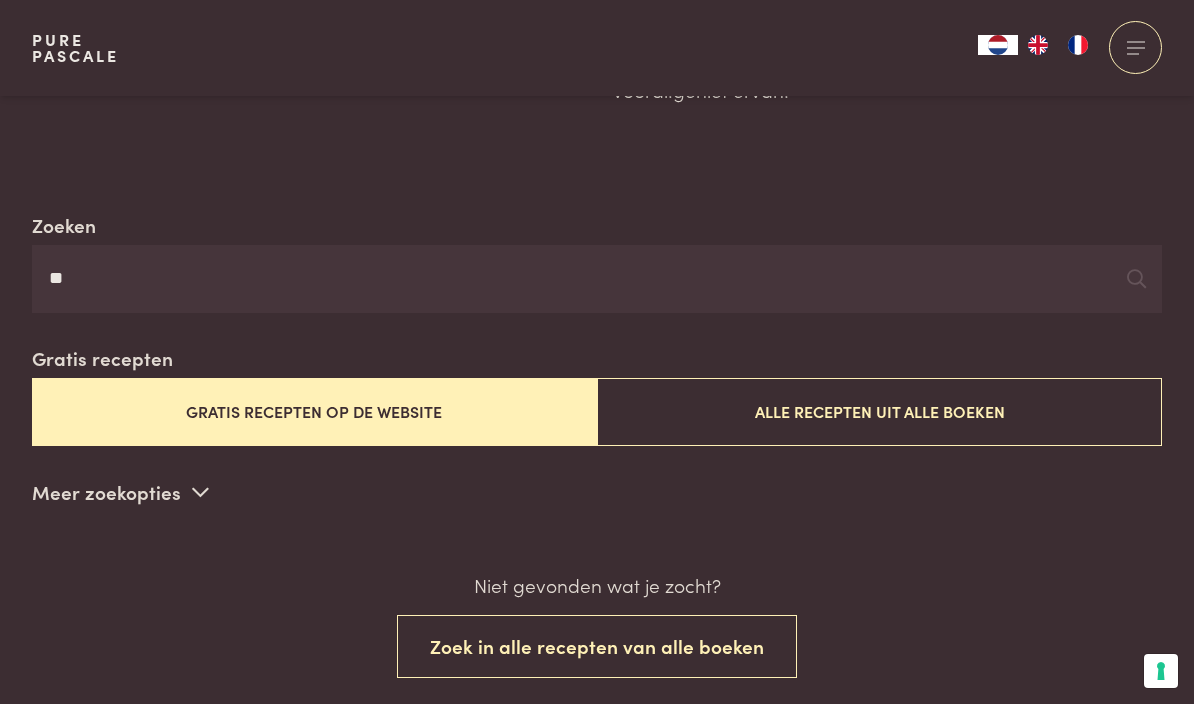 type on "*" 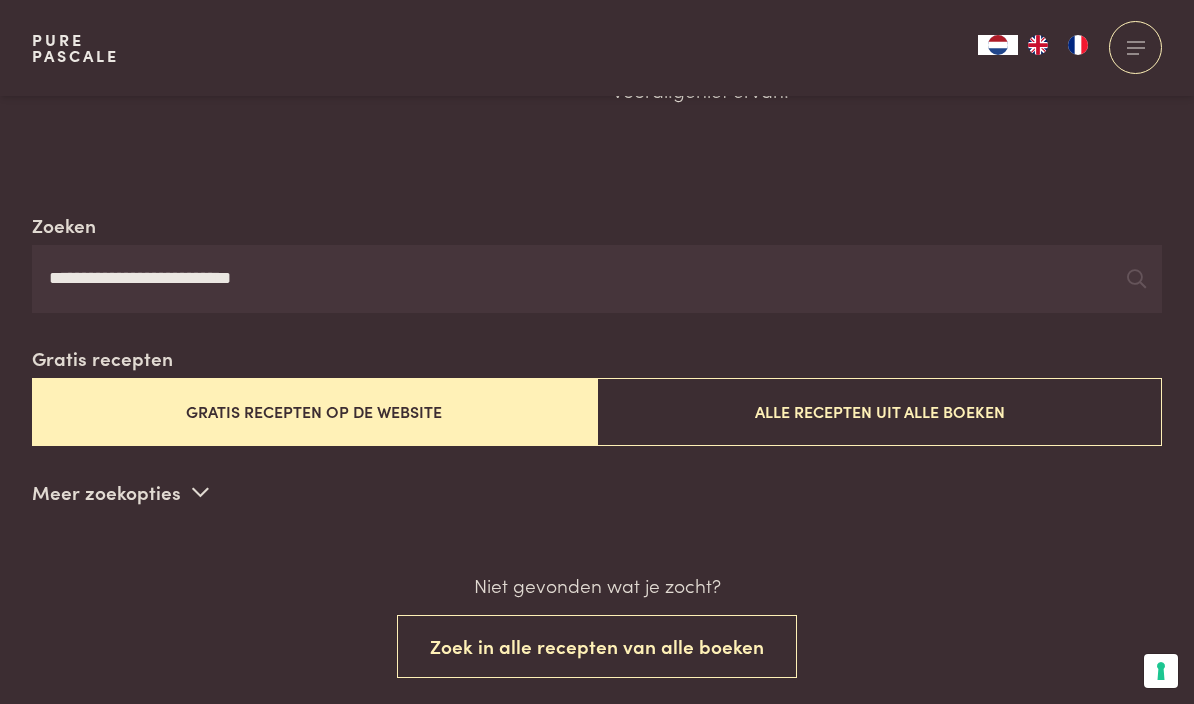type on "**********" 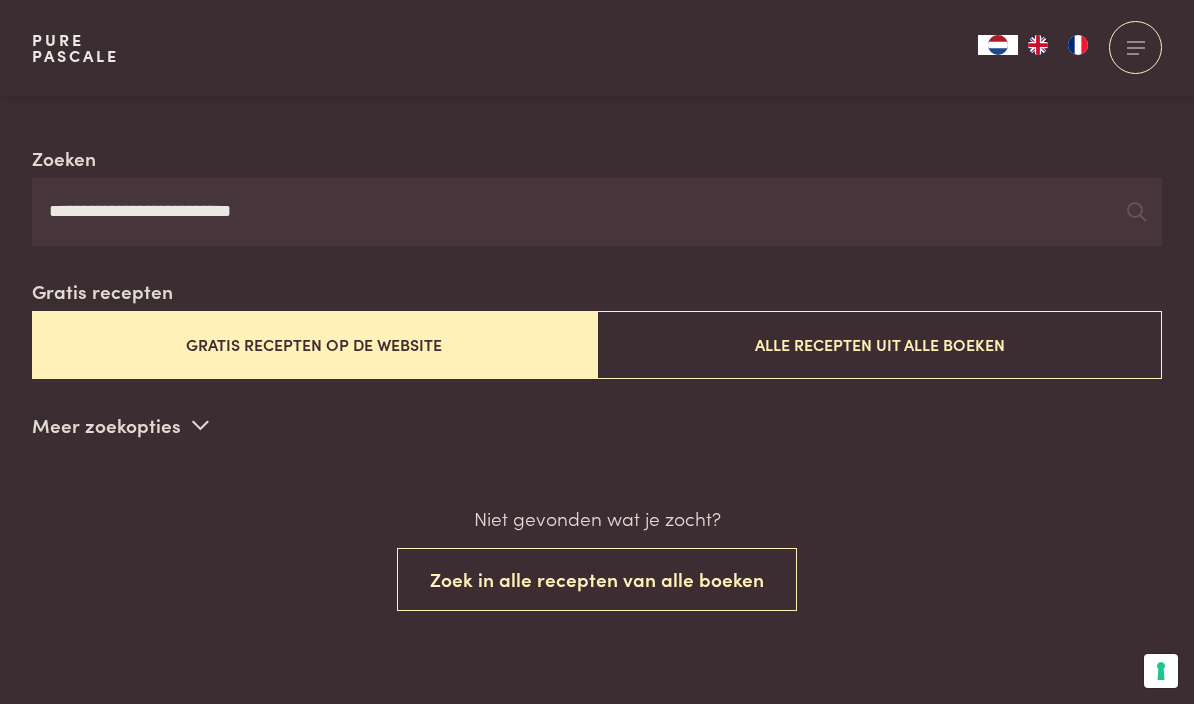 scroll, scrollTop: 345, scrollLeft: 0, axis: vertical 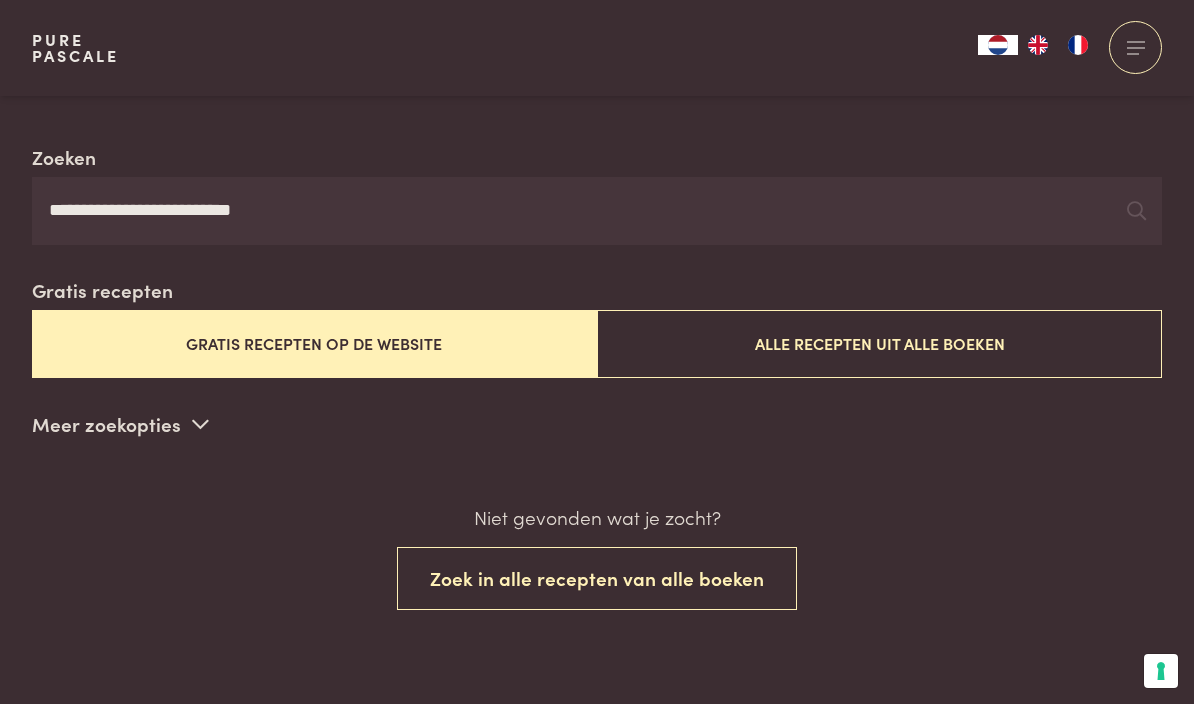 click on "Zoek in  alle recepten van alle boeken" at bounding box center [597, 578] 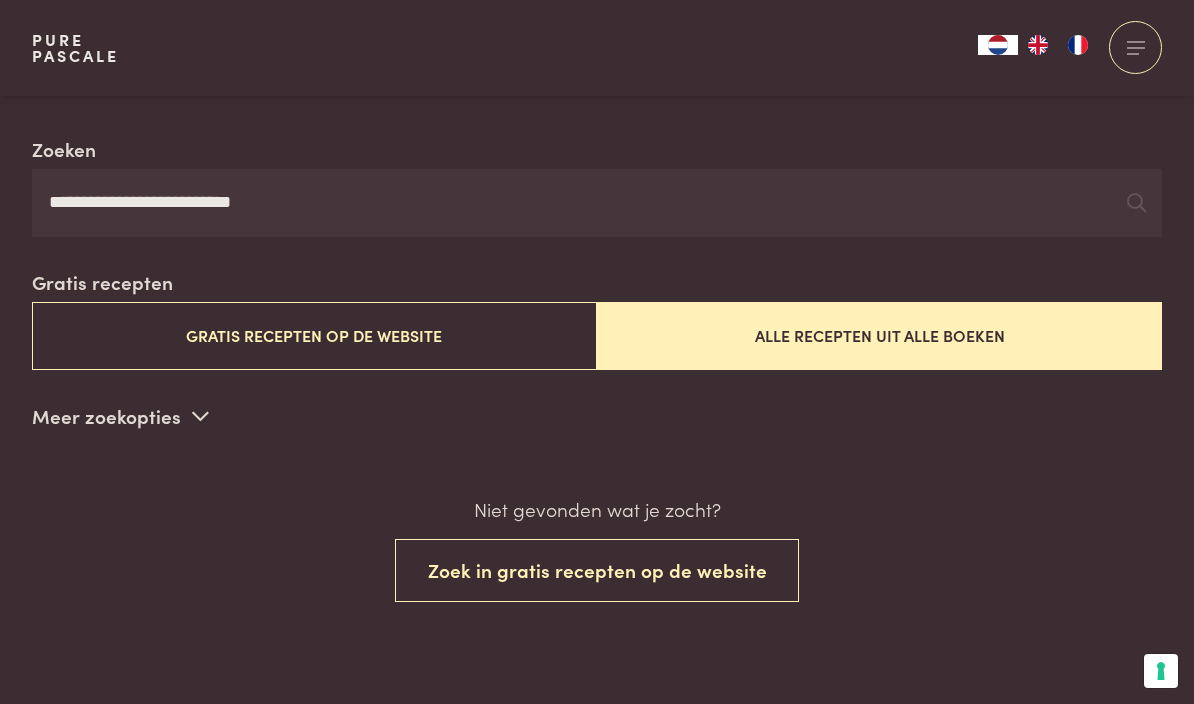 scroll, scrollTop: 345, scrollLeft: 0, axis: vertical 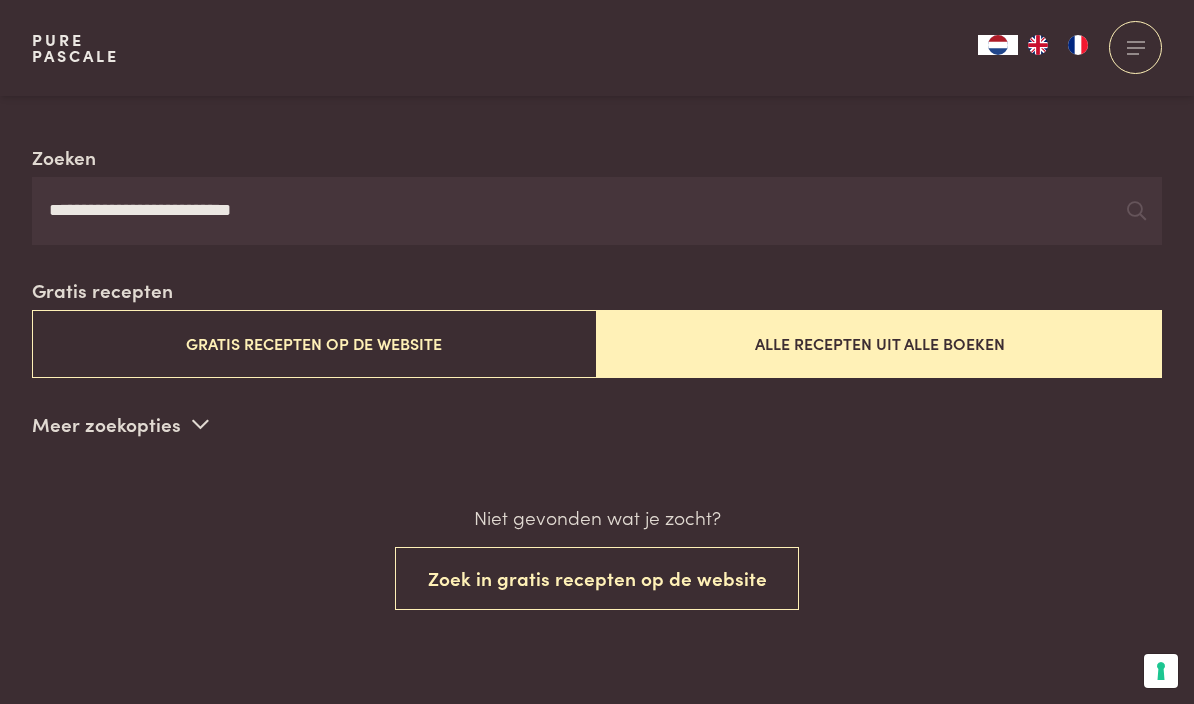 click on "Alle recepten uit alle boeken" at bounding box center (879, 343) 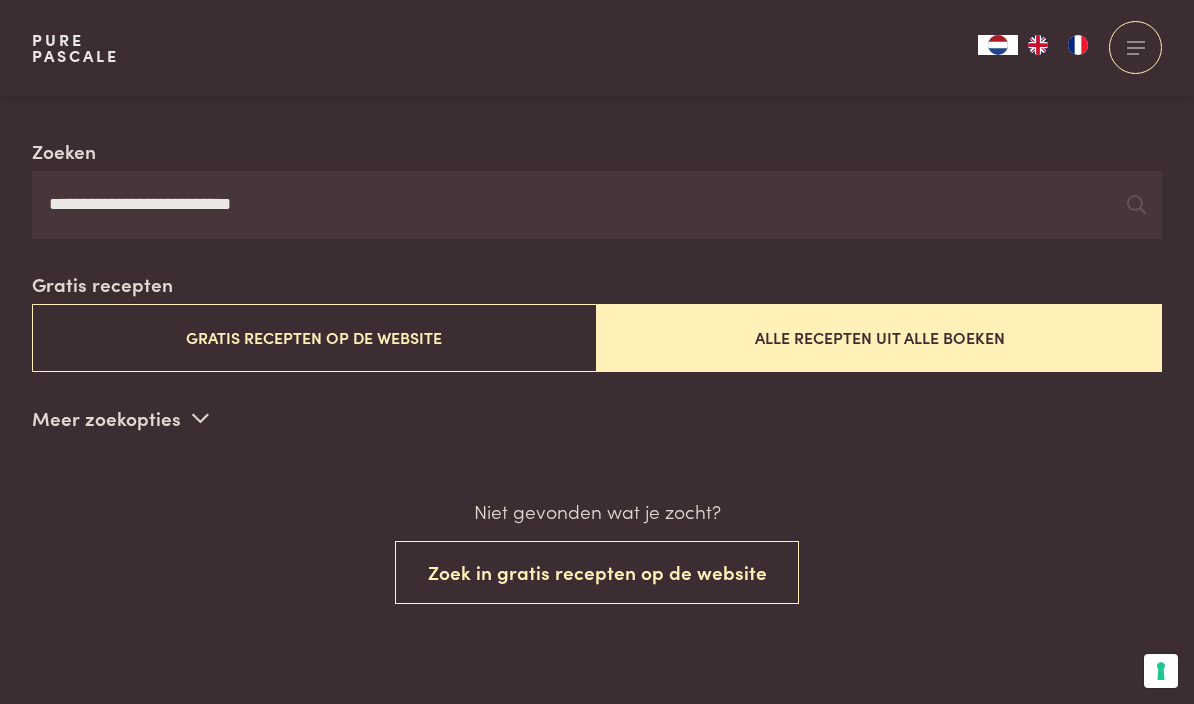 scroll, scrollTop: 345, scrollLeft: 0, axis: vertical 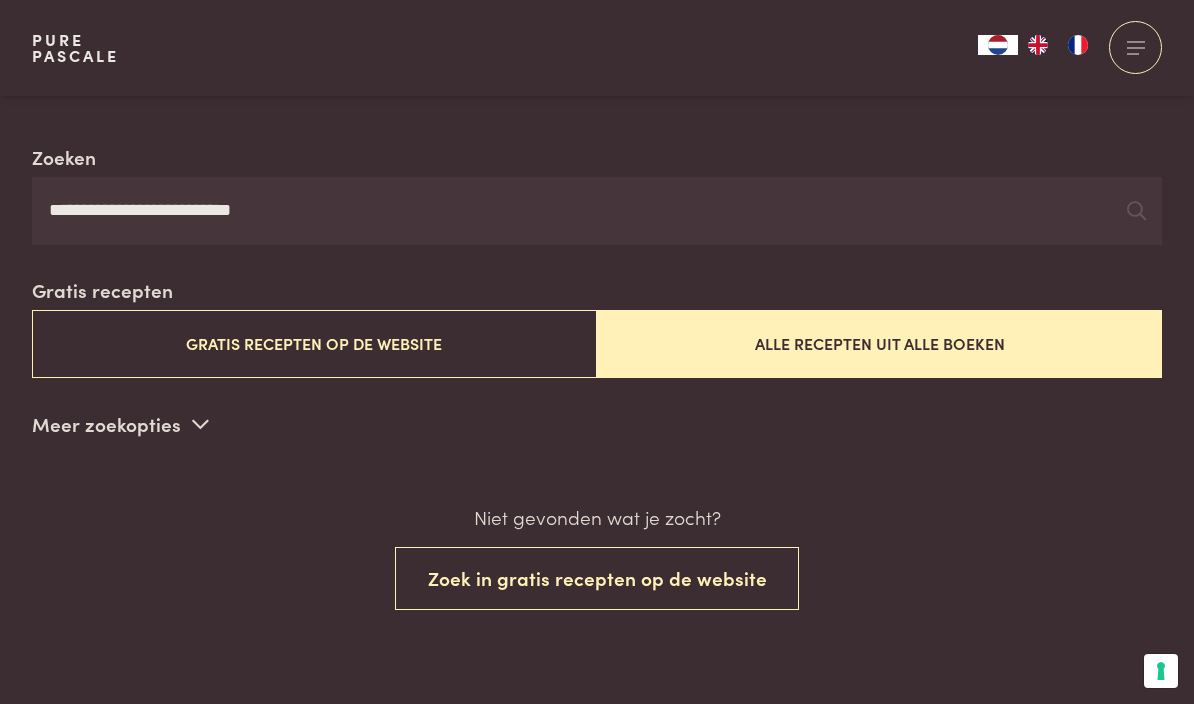click on "Gratis recepten op de website" at bounding box center (314, 343) 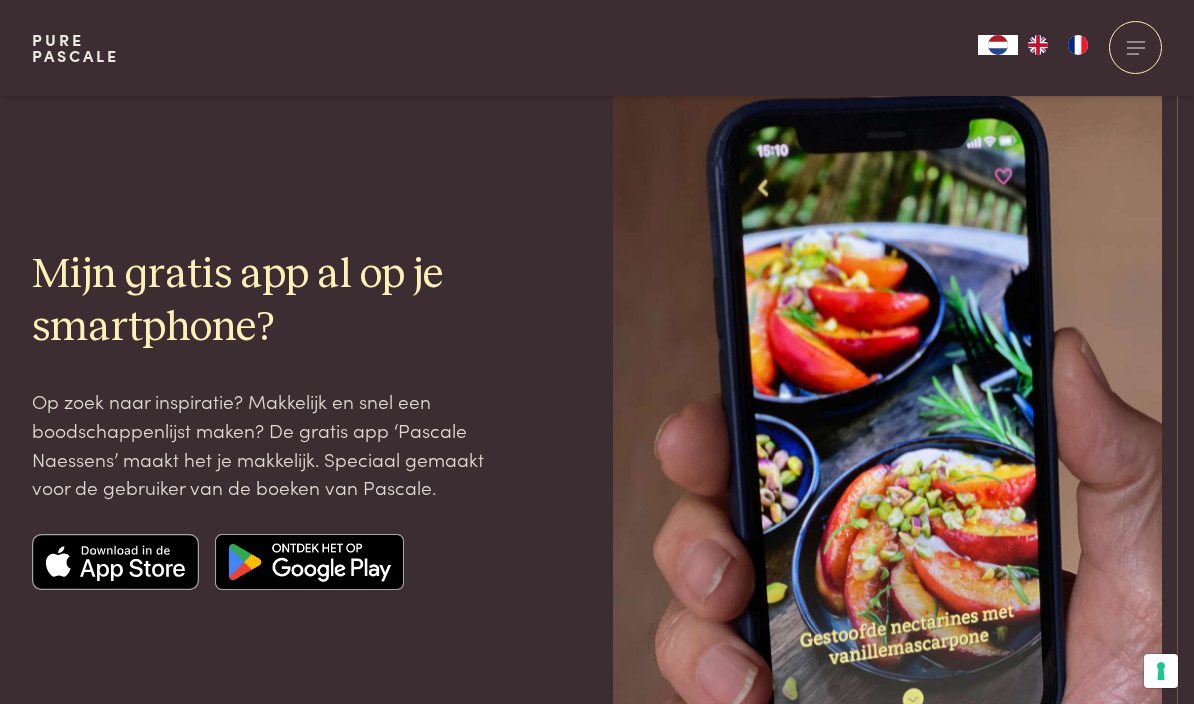 scroll, scrollTop: 1997, scrollLeft: 0, axis: vertical 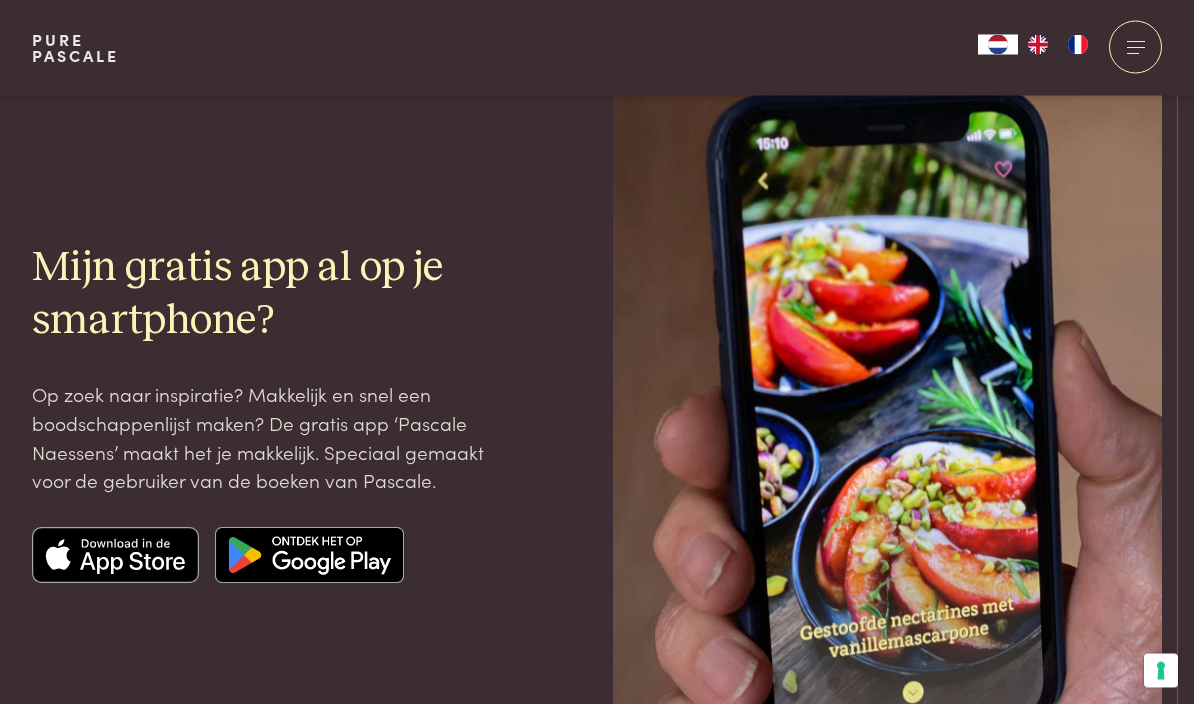 click at bounding box center [116, 556] 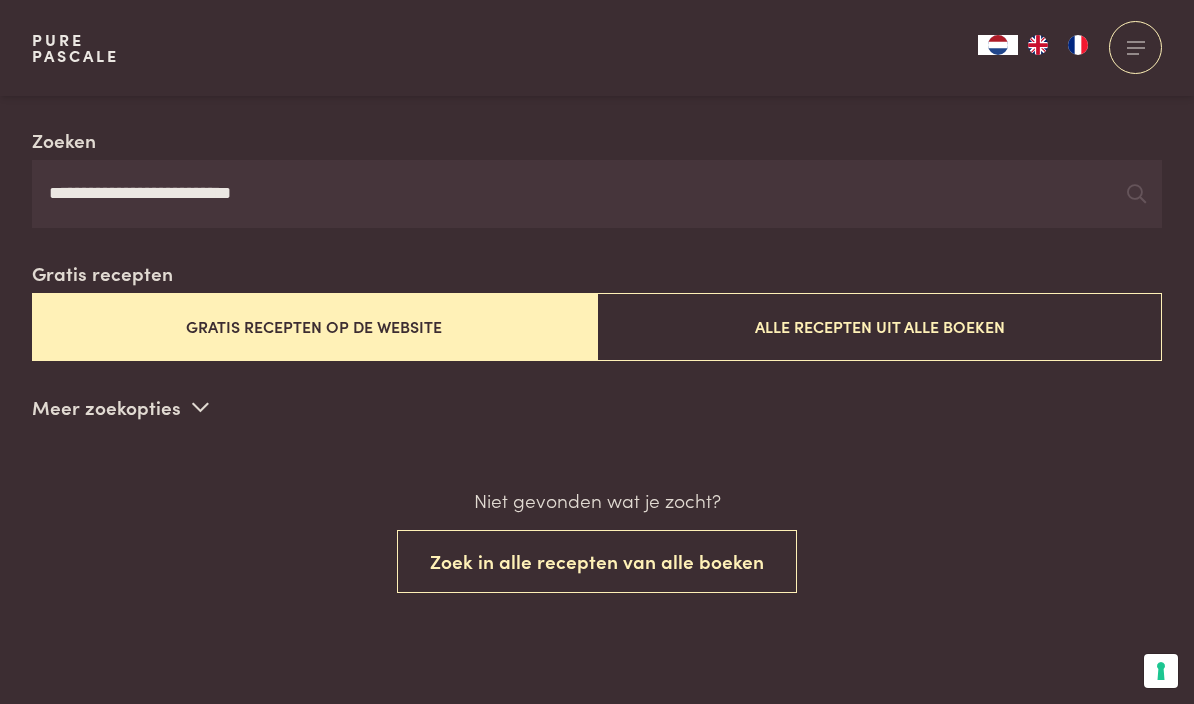 scroll, scrollTop: 0, scrollLeft: 0, axis: both 